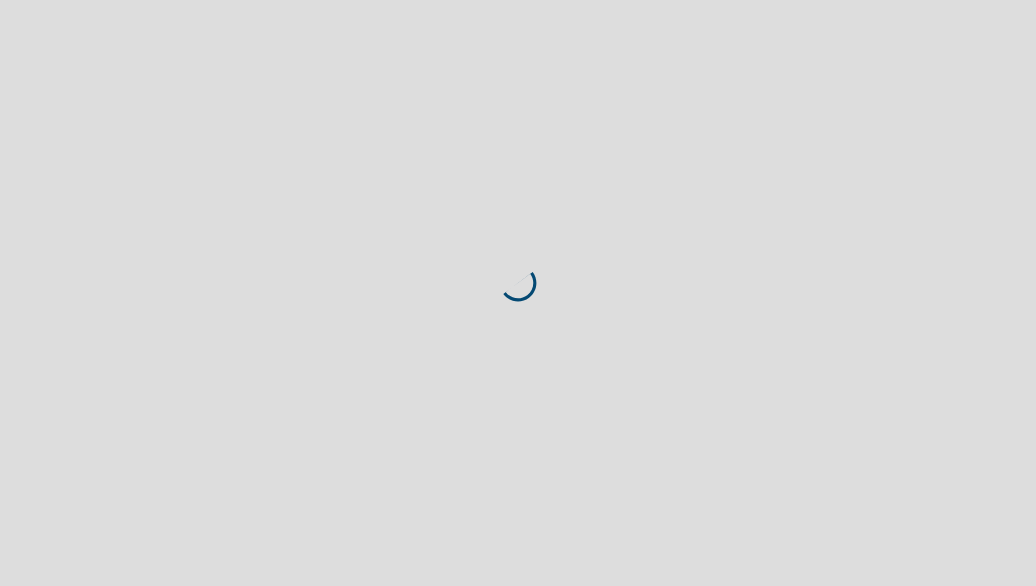 scroll, scrollTop: 0, scrollLeft: 0, axis: both 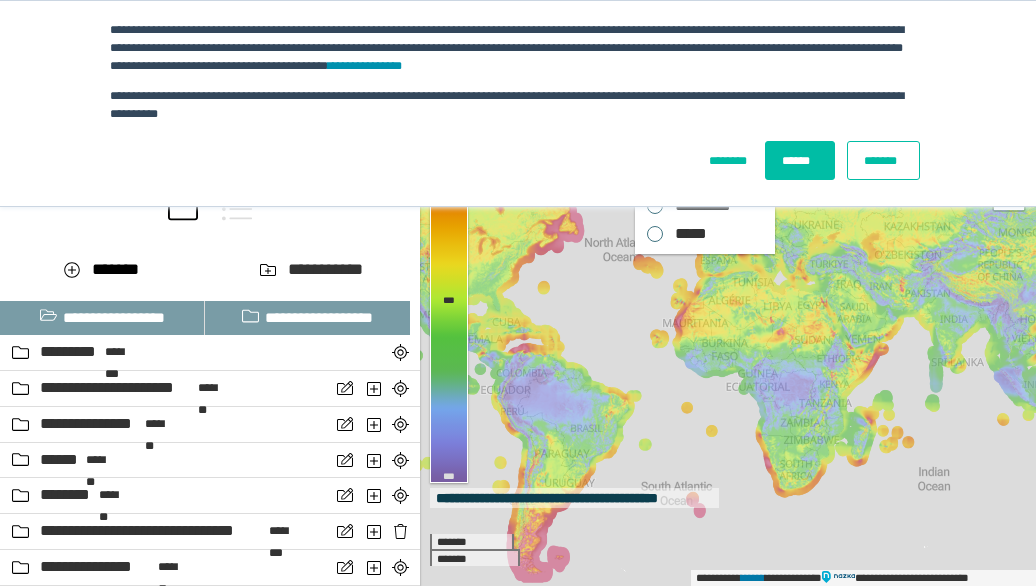 click on "*******" at bounding box center (883, 160) 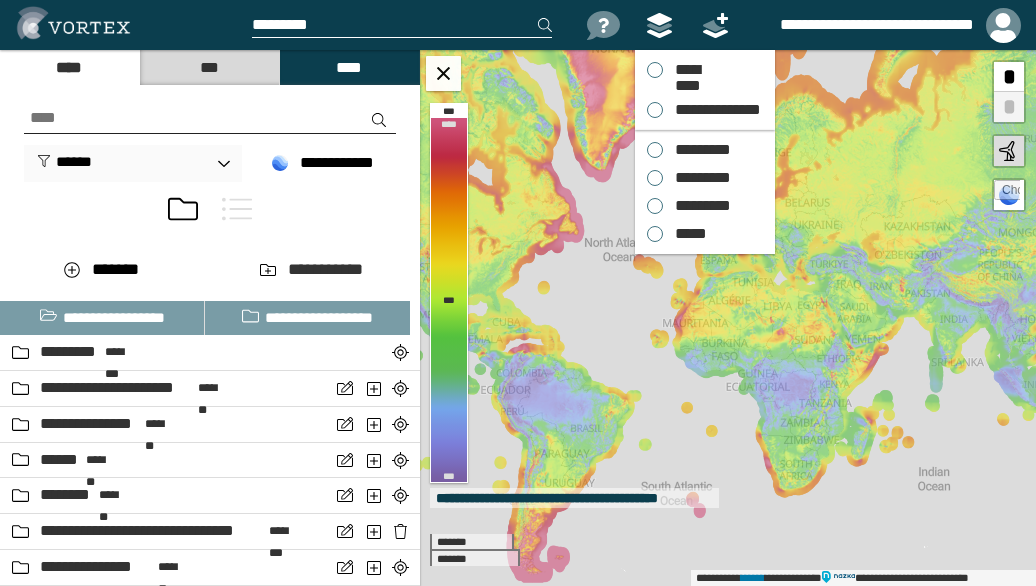 click on "*********" at bounding box center [698, 150] 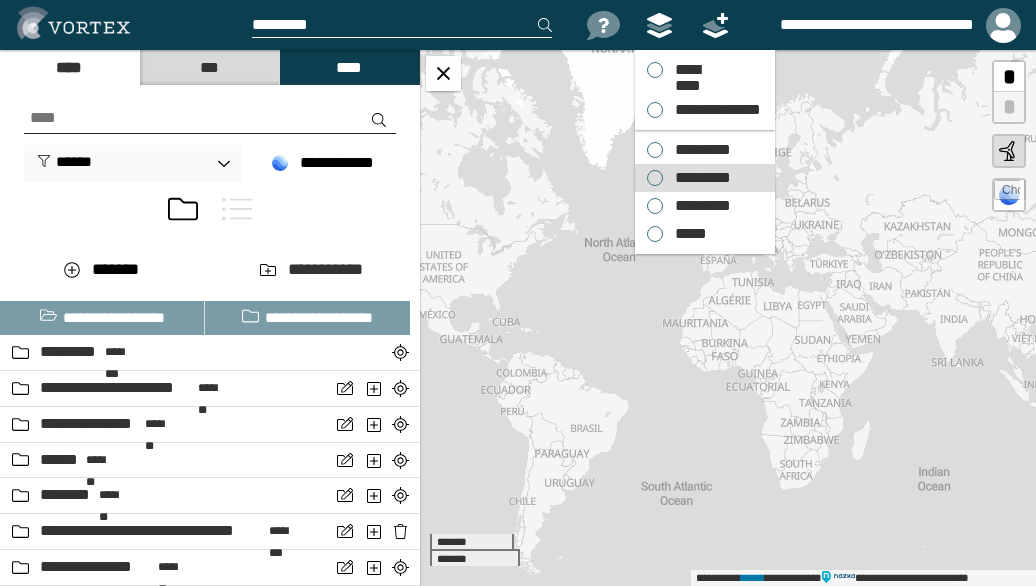 click on "*********" at bounding box center [698, 178] 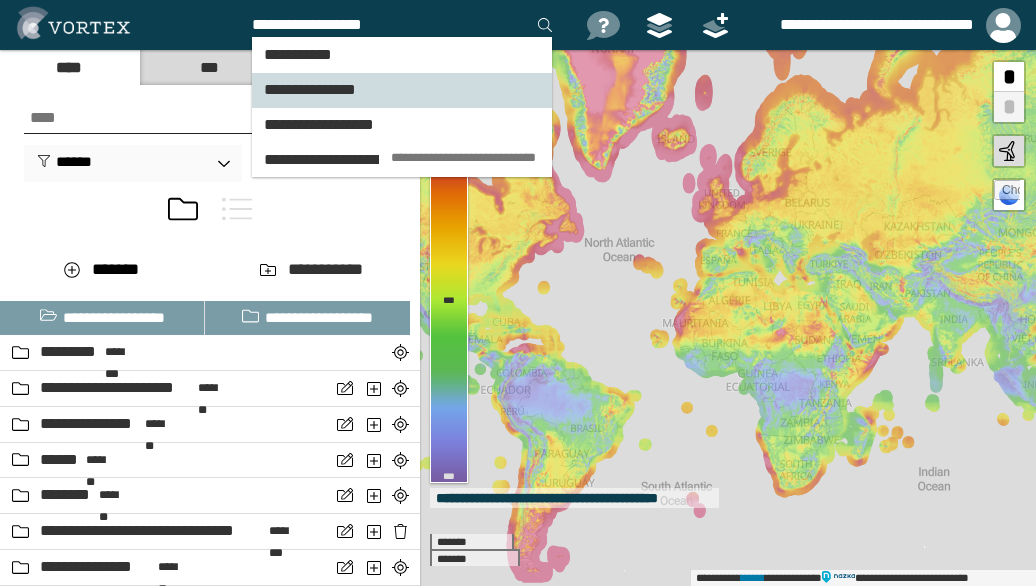 type on "**********" 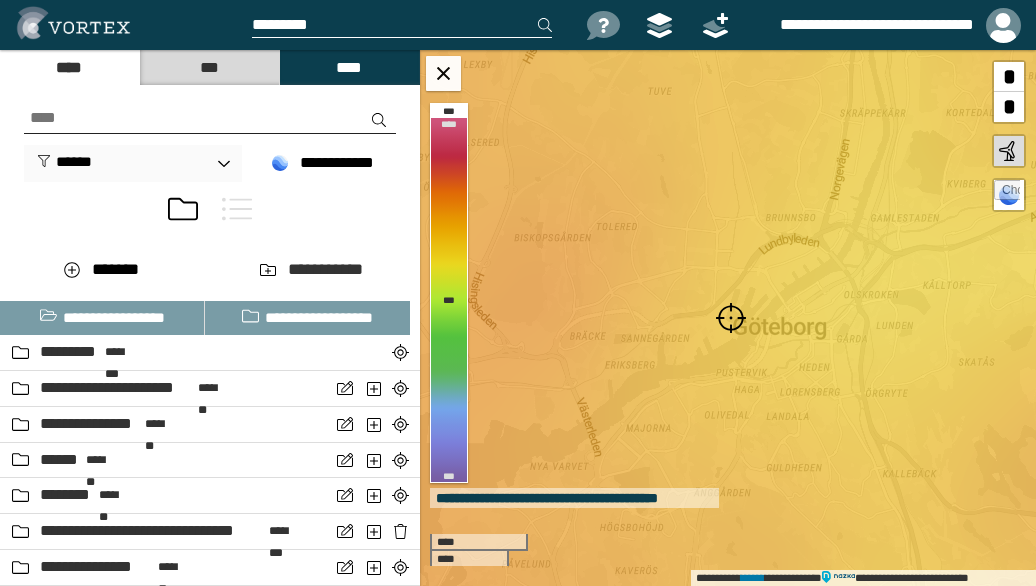 click at bounding box center [731, 318] 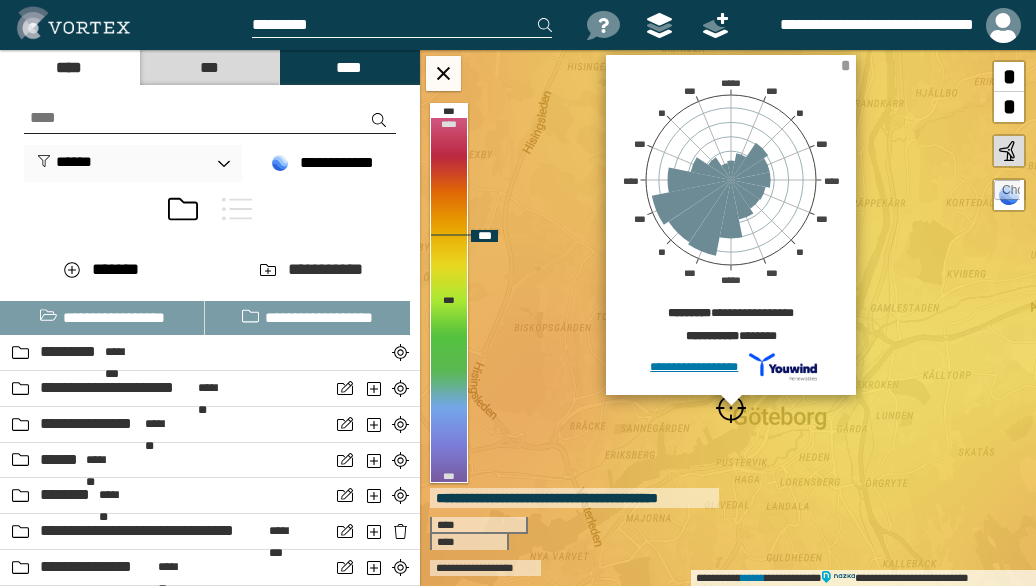 click on "*" at bounding box center (845, 65) 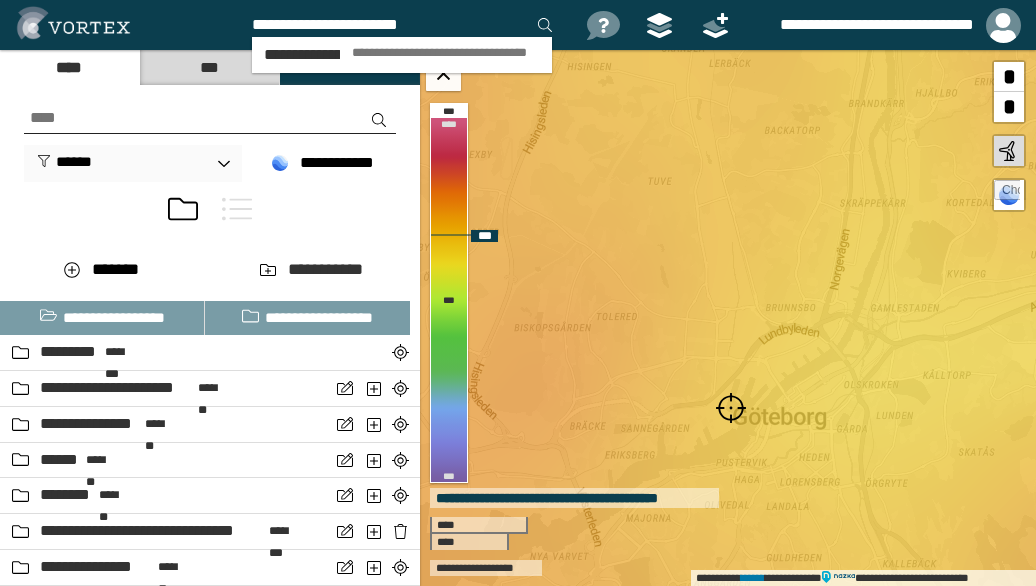 type on "**********" 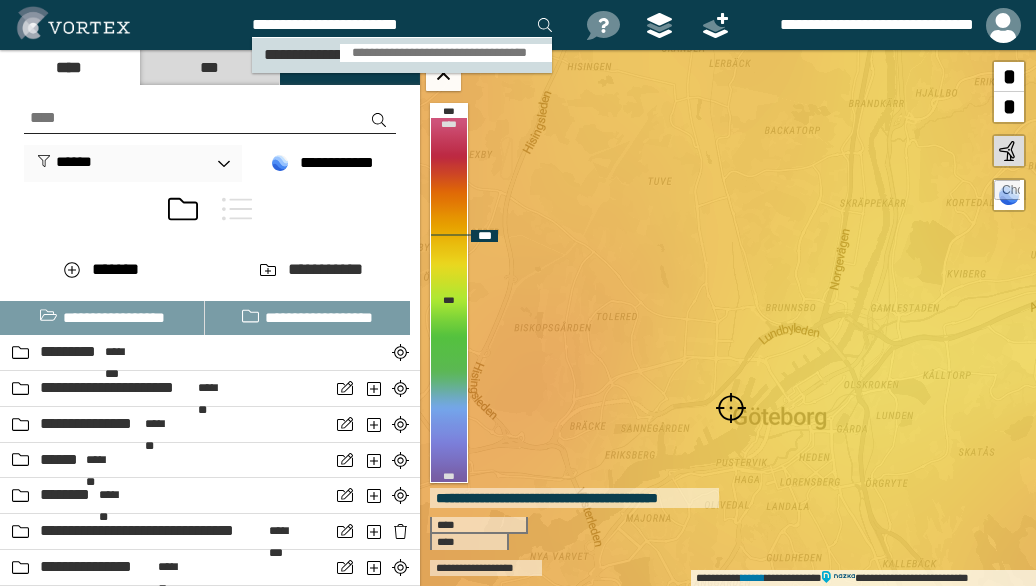 click on "**********" at bounding box center (446, 53) 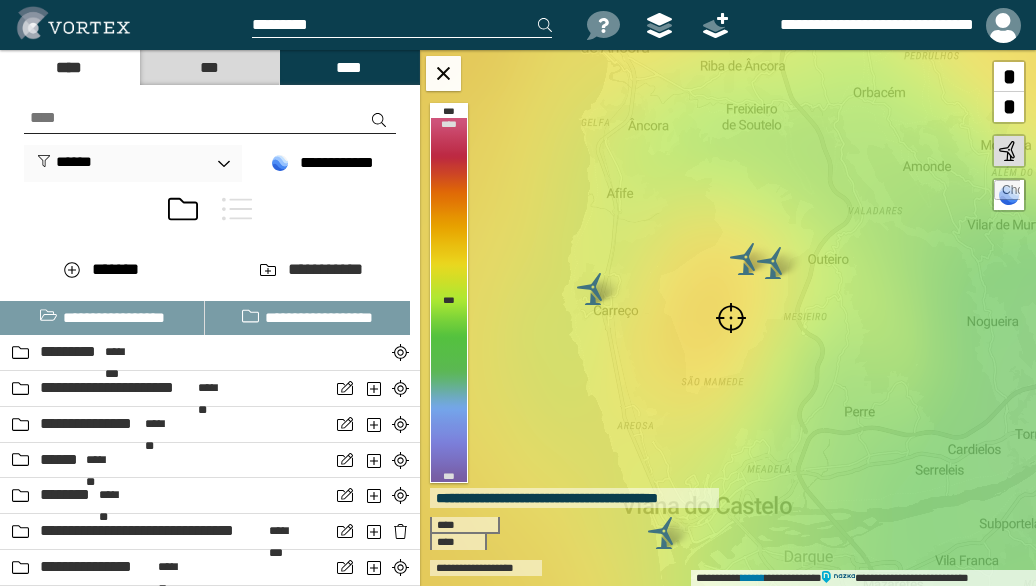 click at bounding box center [731, 318] 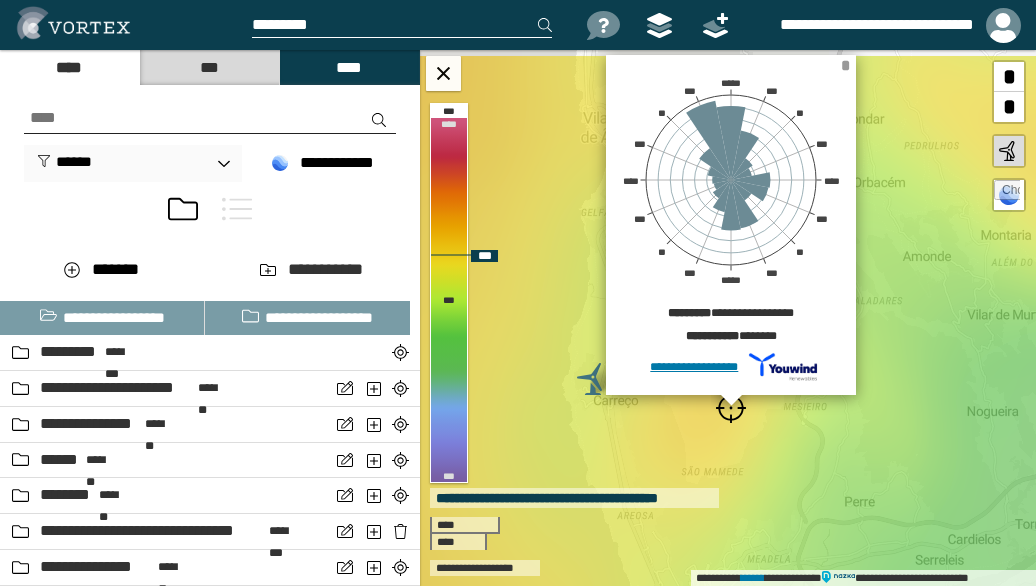 click on "*" at bounding box center [845, 65] 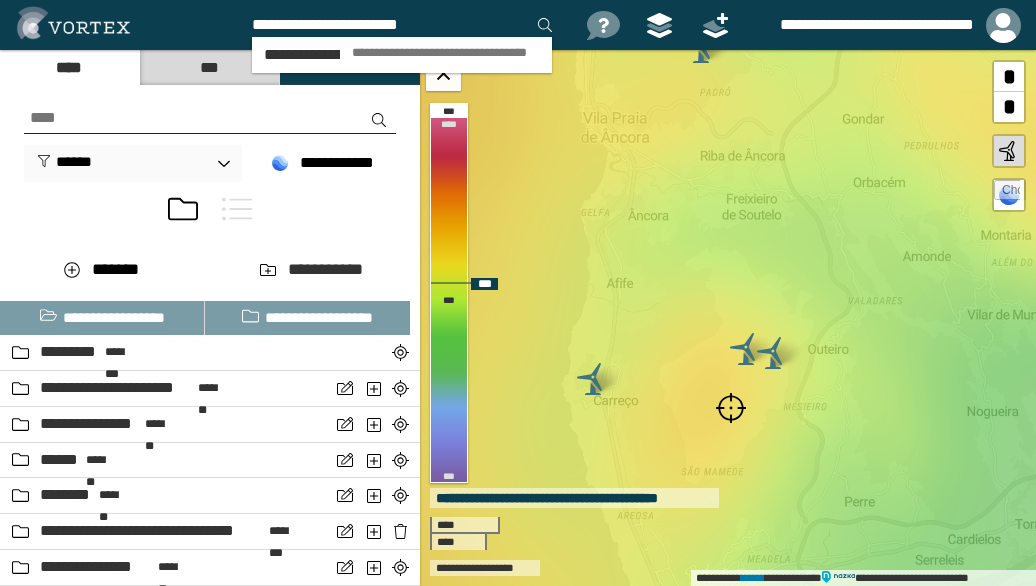type on "**********" 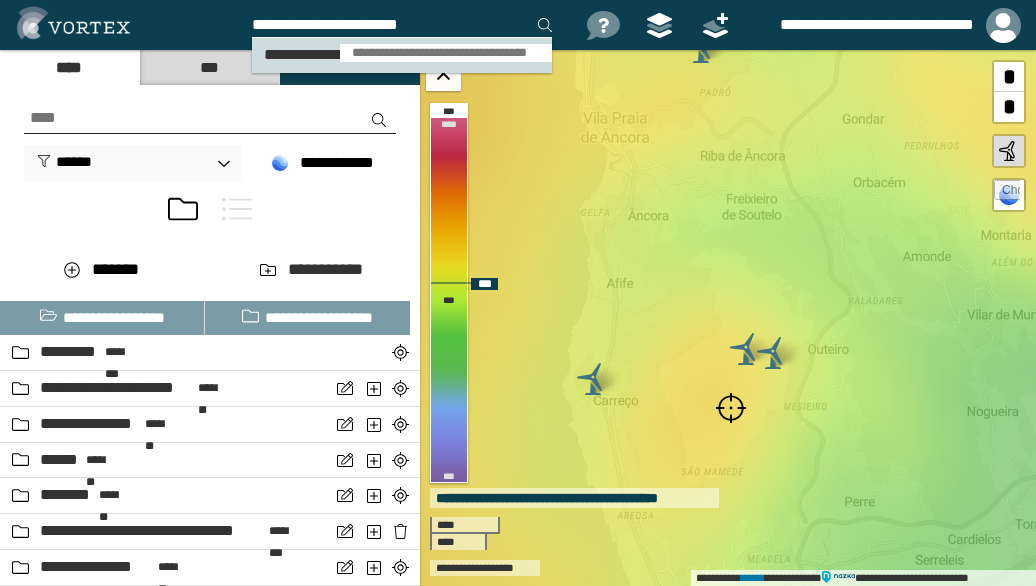 click on "**********" at bounding box center [446, 53] 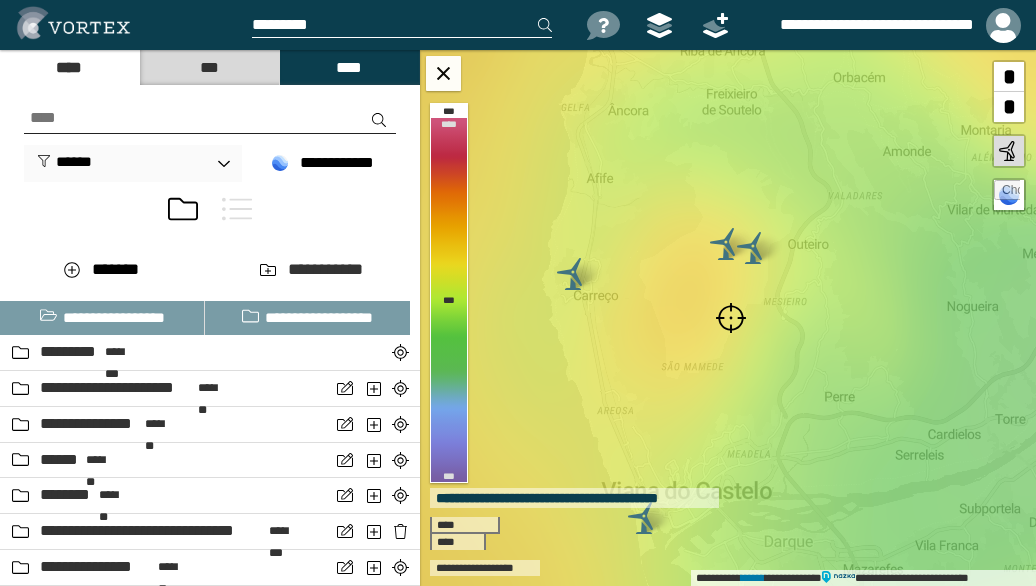 click at bounding box center (731, 318) 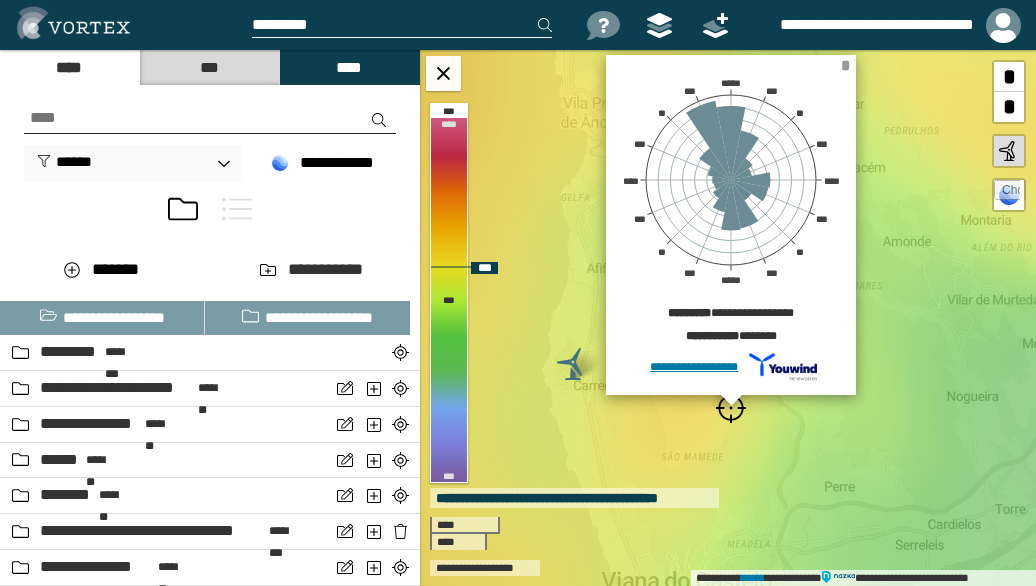 click on "*" at bounding box center [845, 65] 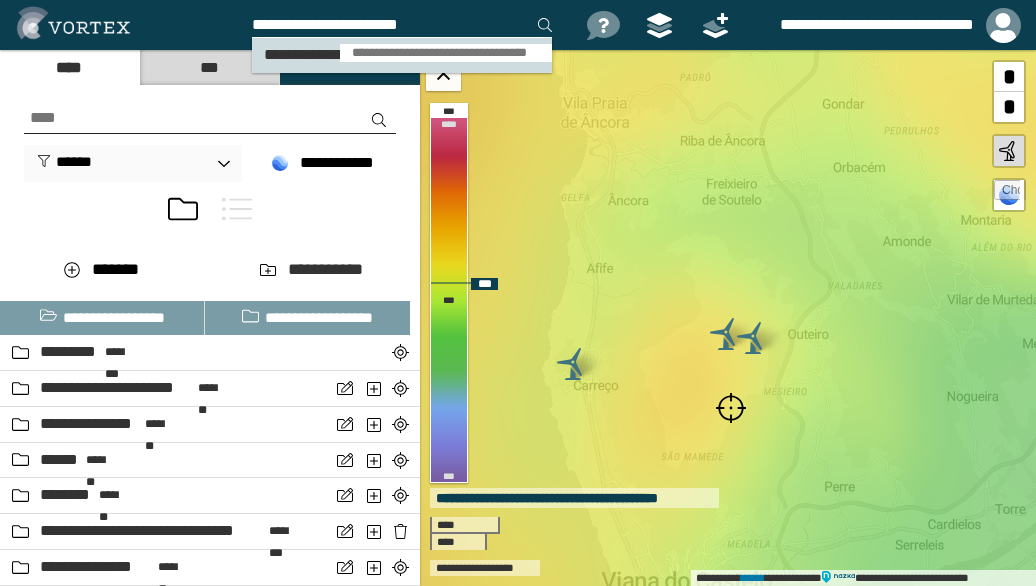 type on "**********" 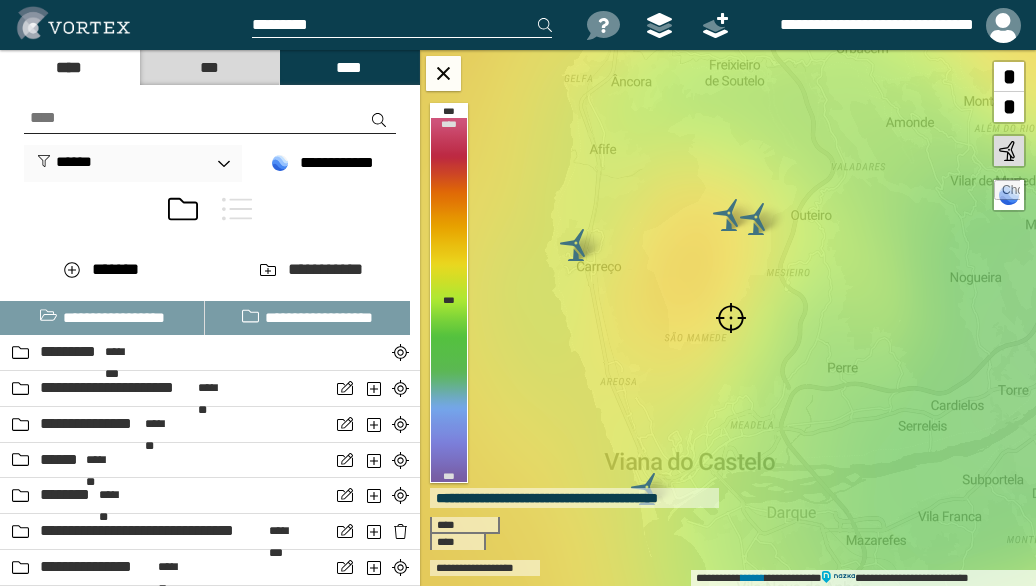 click at bounding box center [731, 318] 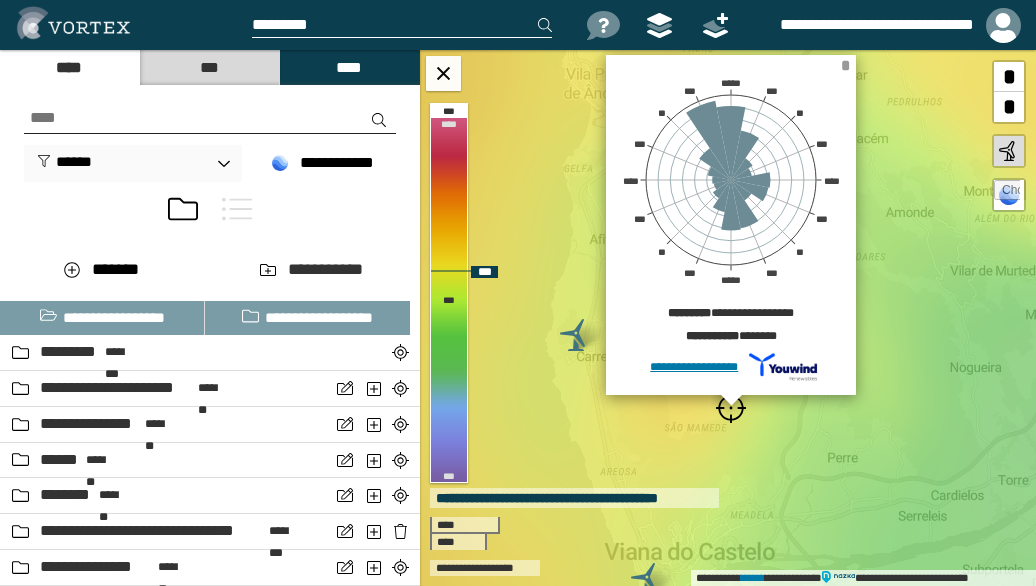 click on "*" at bounding box center (845, 65) 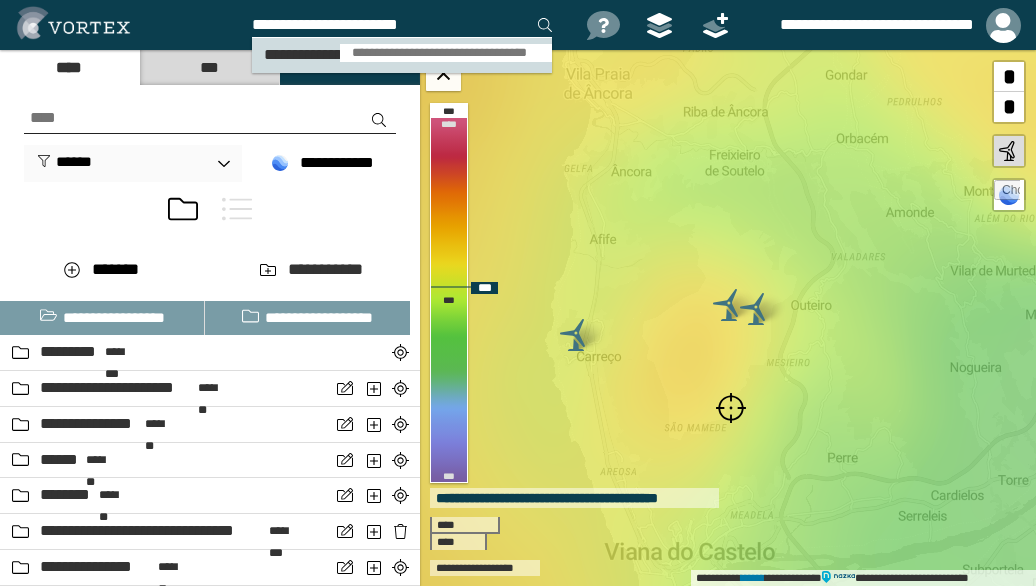 type on "**********" 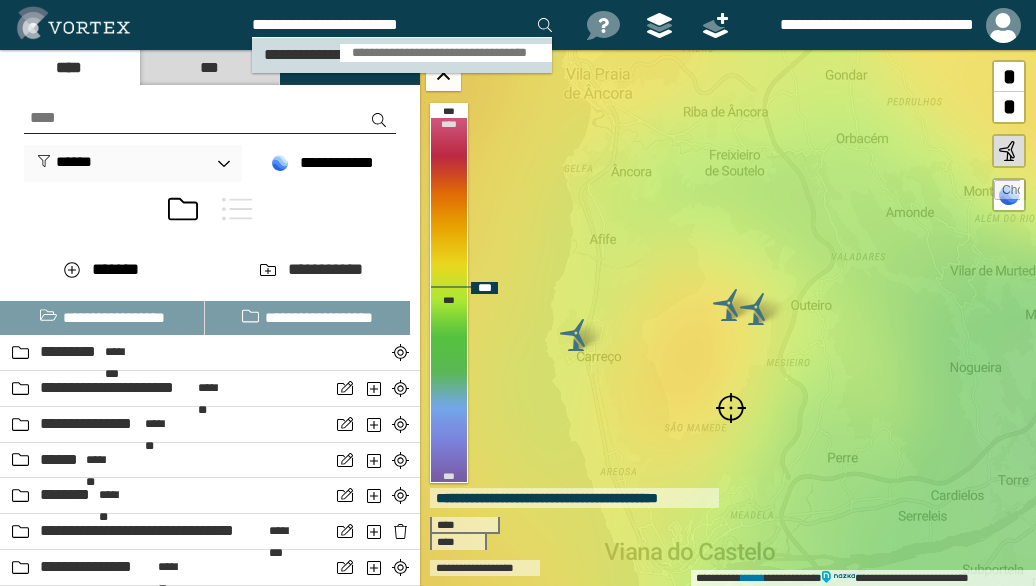 click on "**********" at bounding box center [446, 53] 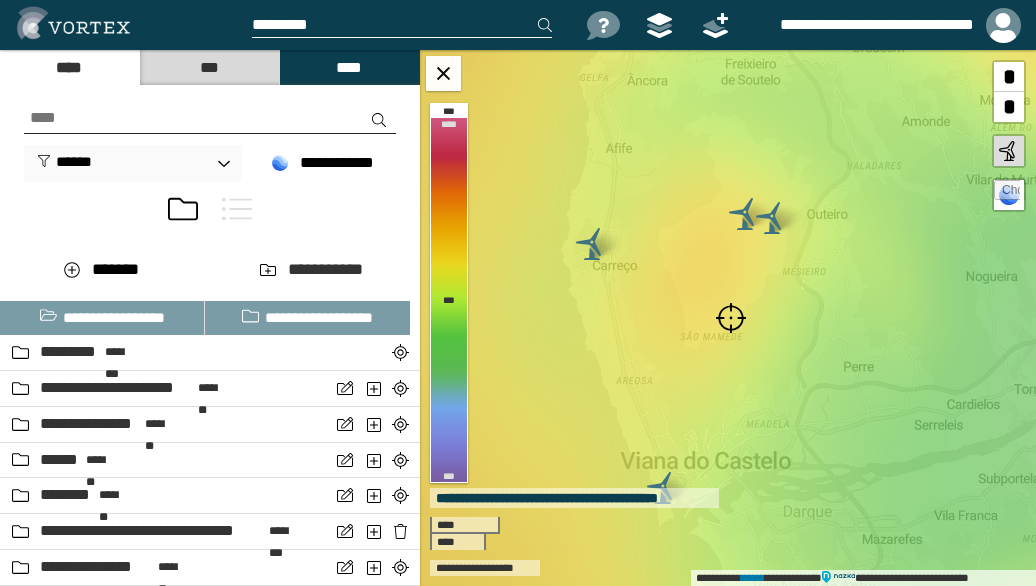 click at bounding box center (731, 318) 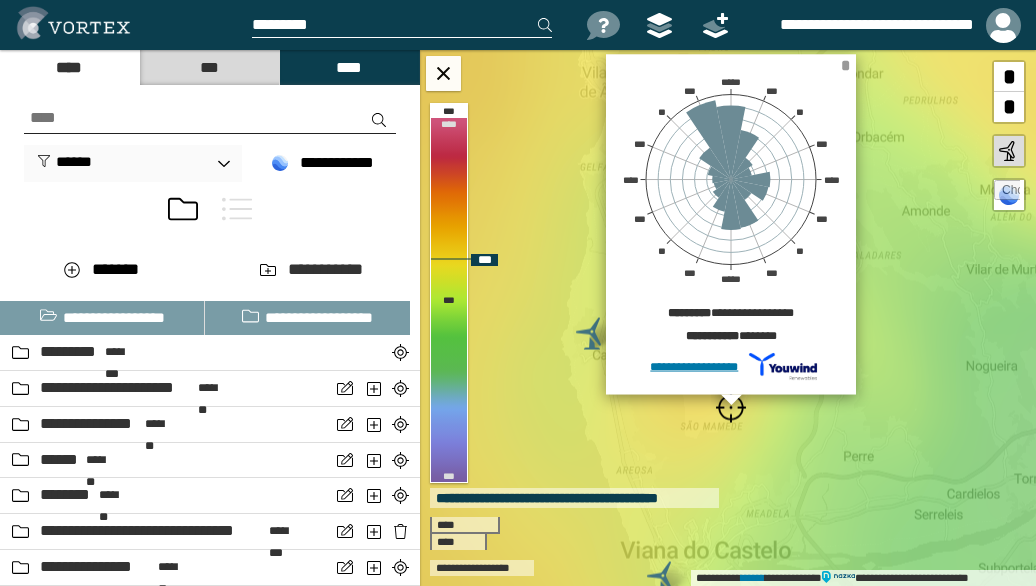 click on "*" at bounding box center (845, 65) 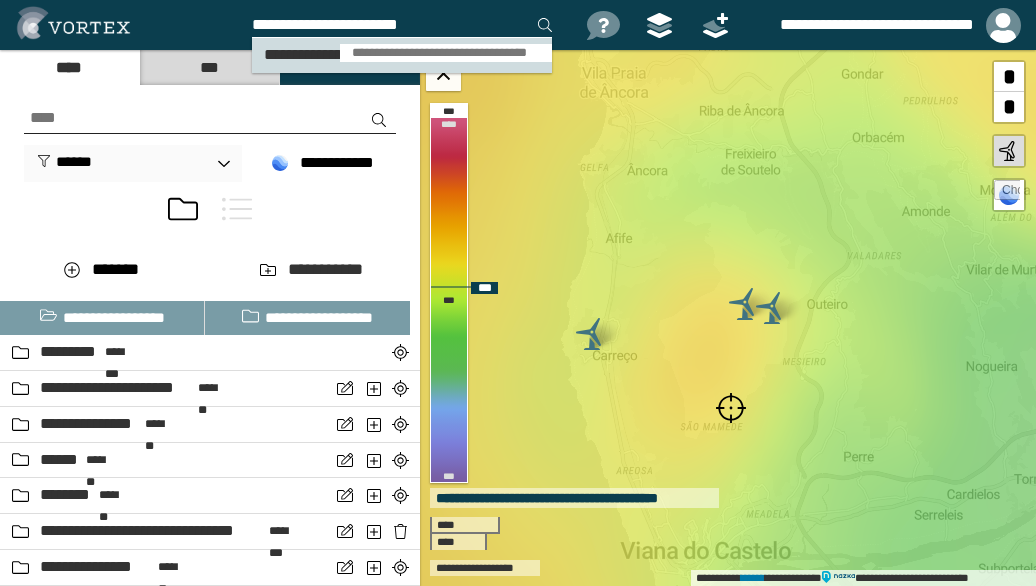type on "**********" 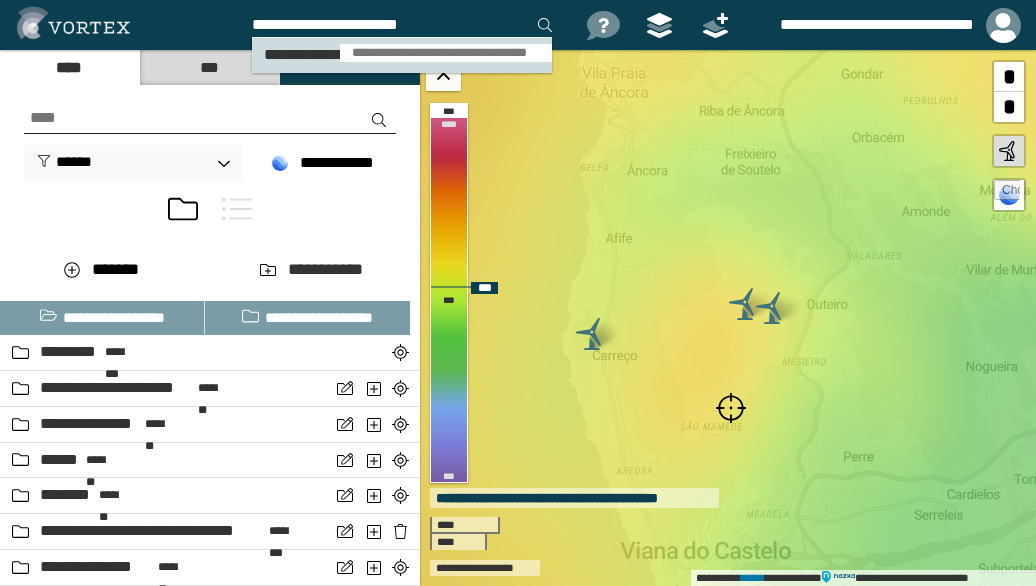 click on "**********" at bounding box center [446, 53] 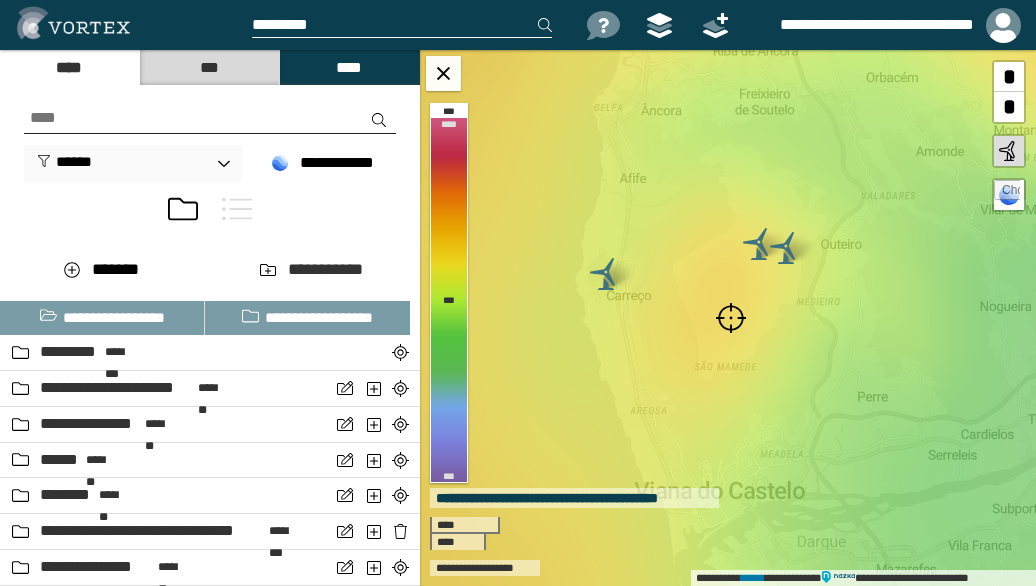 click at bounding box center [731, 318] 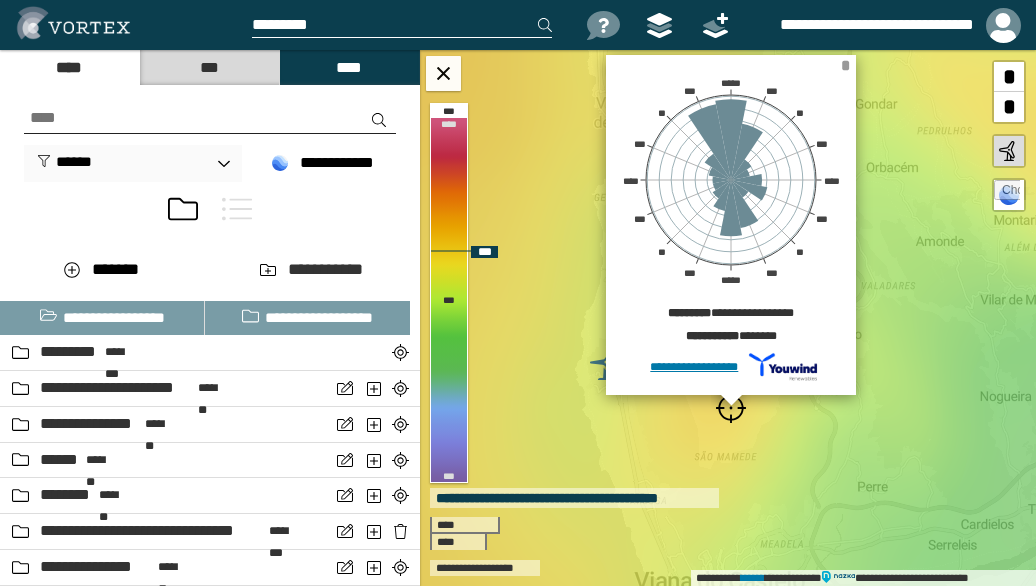 click on "*" at bounding box center [845, 65] 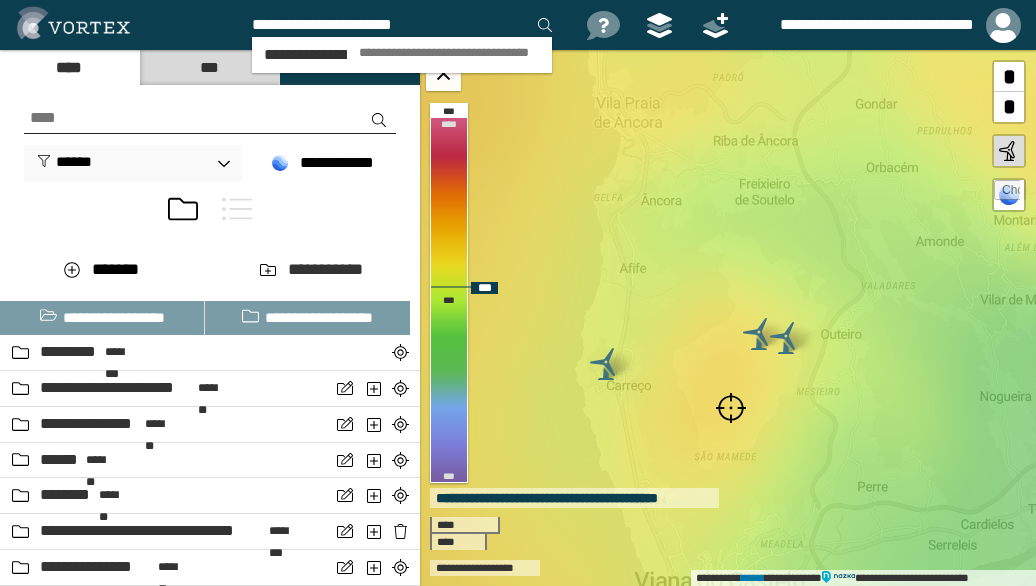 type on "**********" 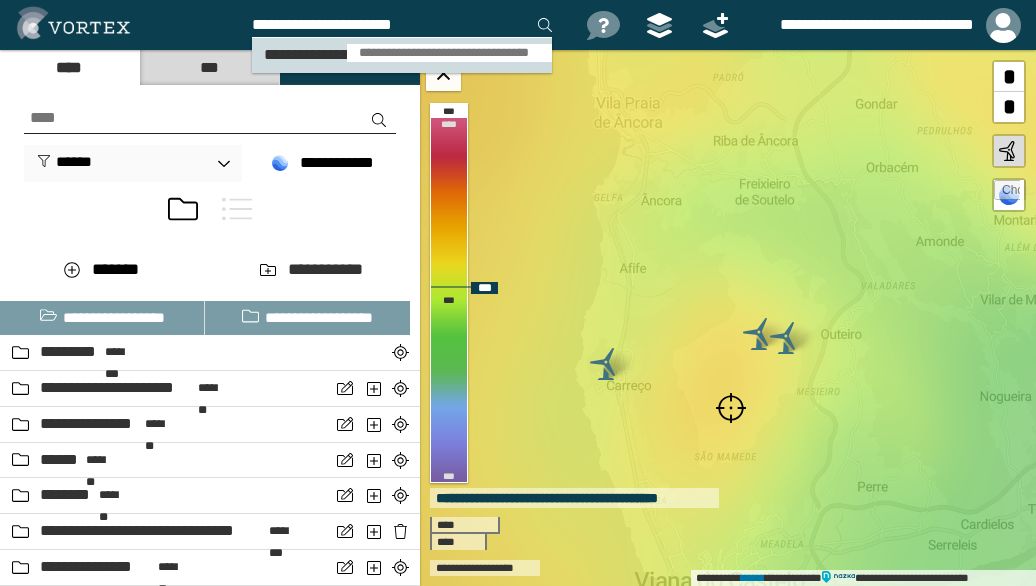click on "**********" at bounding box center [449, 53] 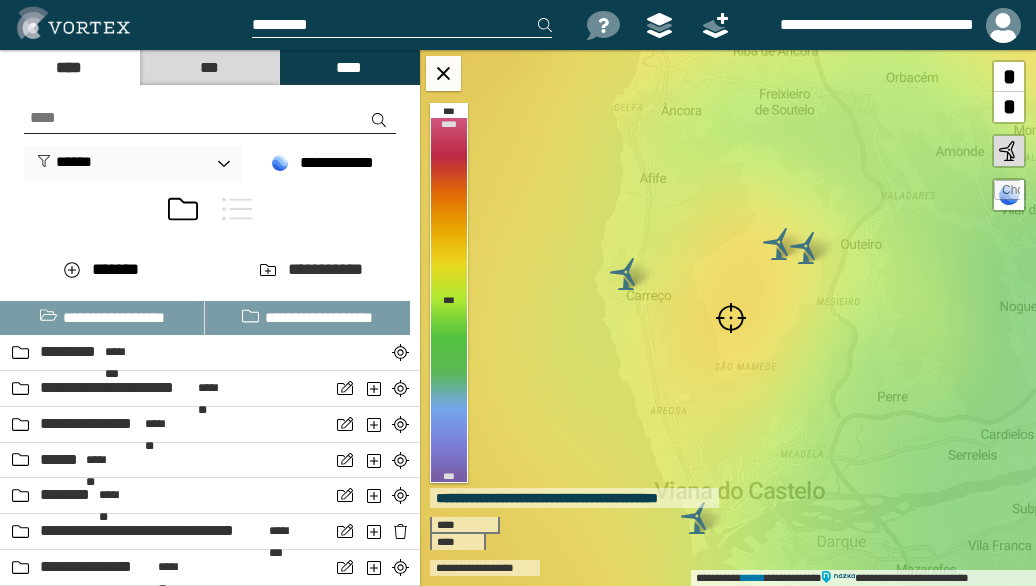 click at bounding box center (731, 318) 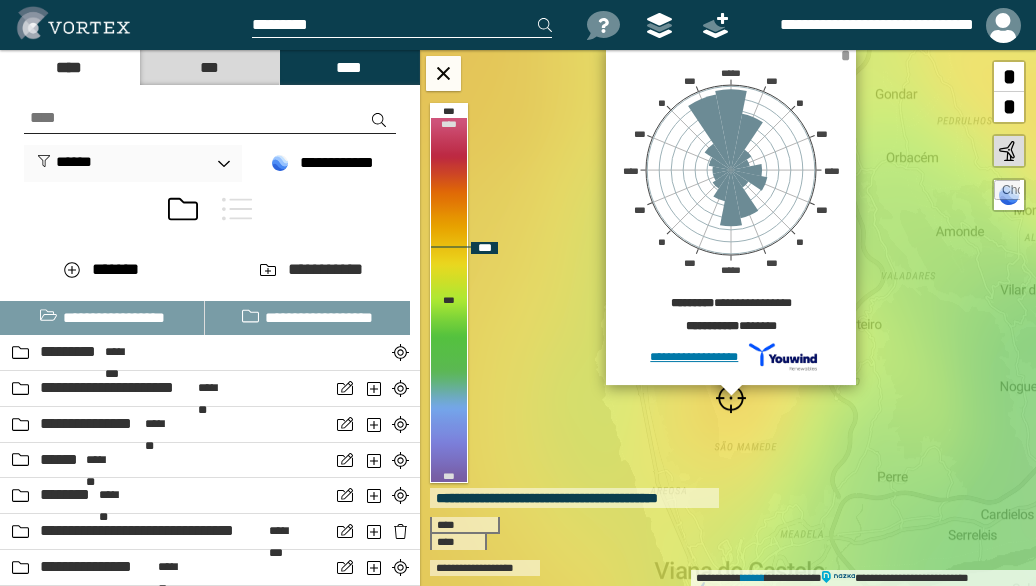 click on "*" at bounding box center (845, 55) 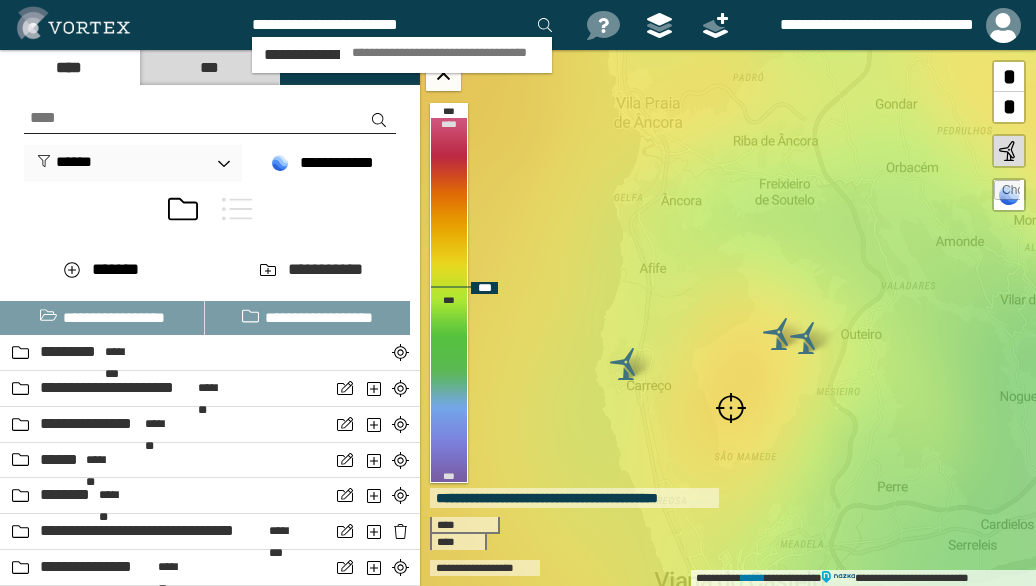 type on "**********" 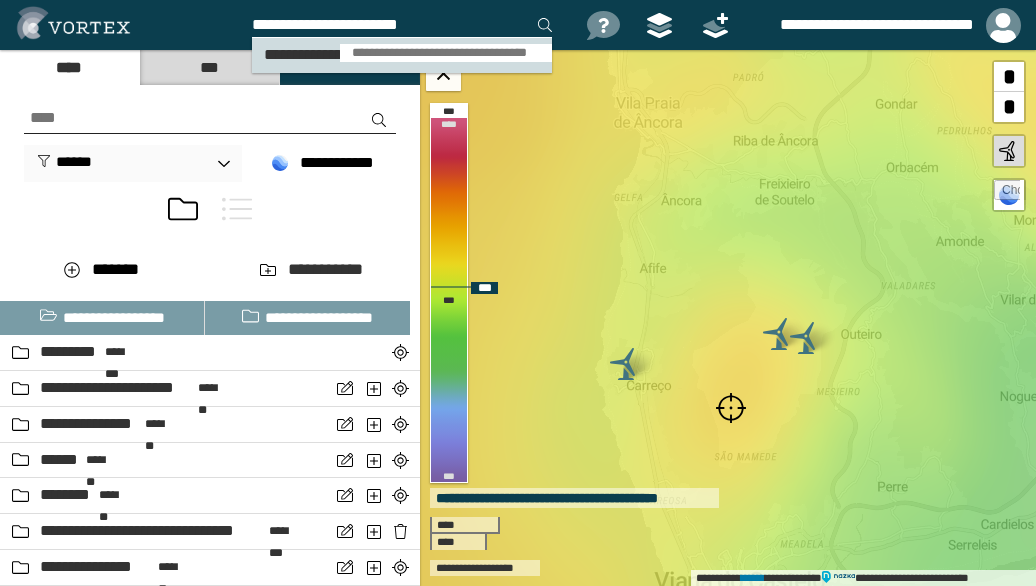 click on "**********" at bounding box center [446, 53] 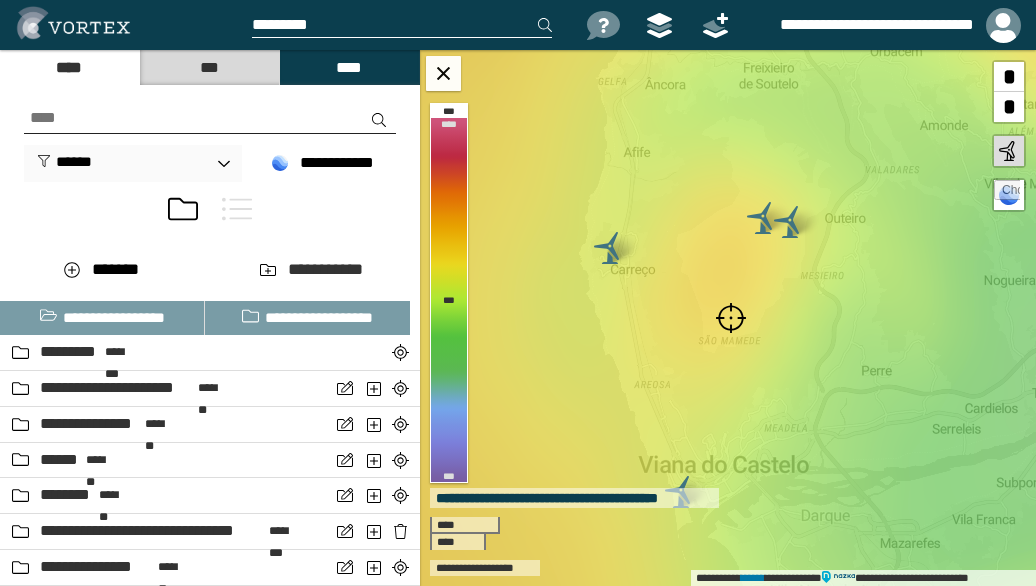 click at bounding box center (731, 318) 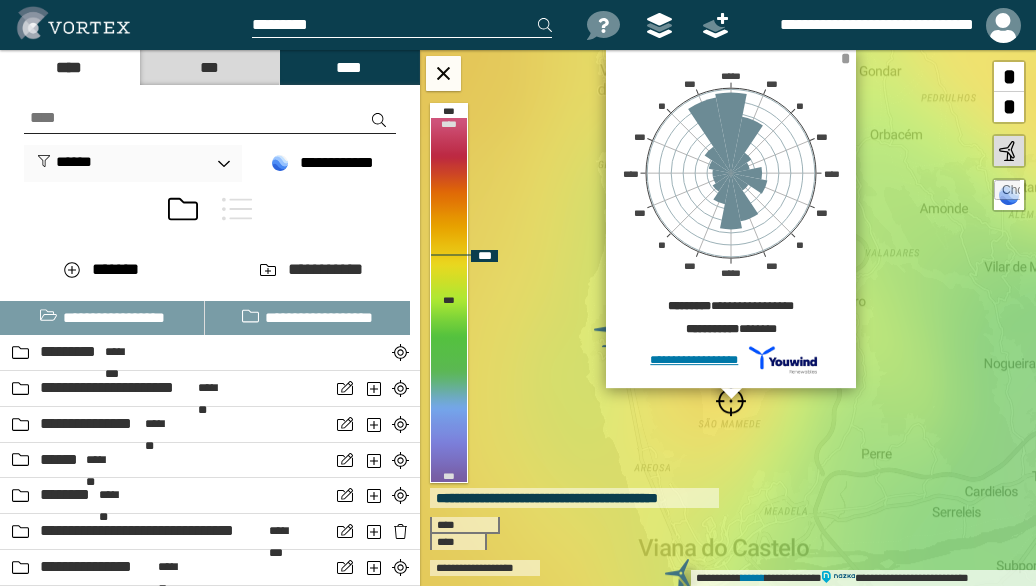 click on "*" at bounding box center (845, 58) 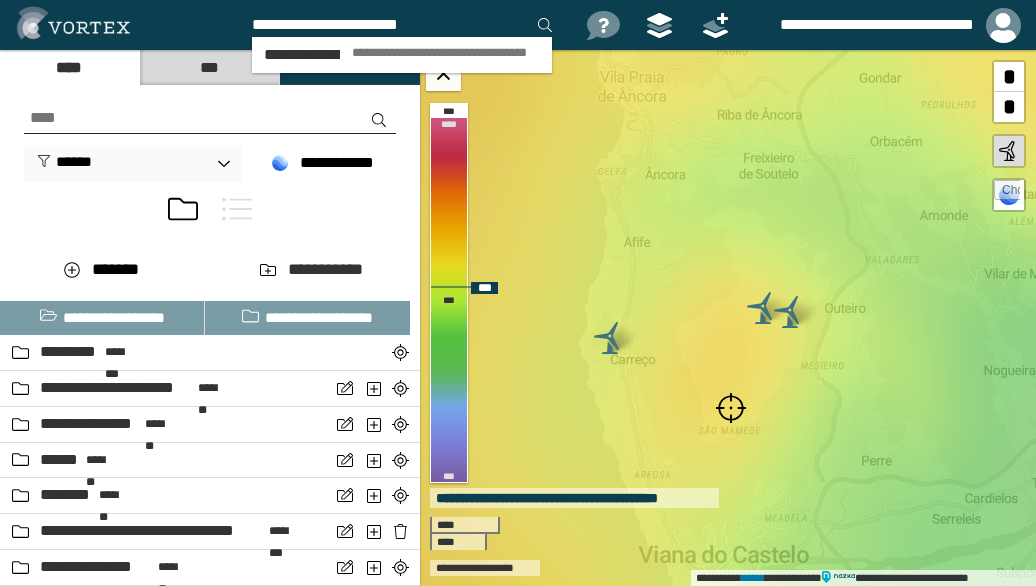 type on "**********" 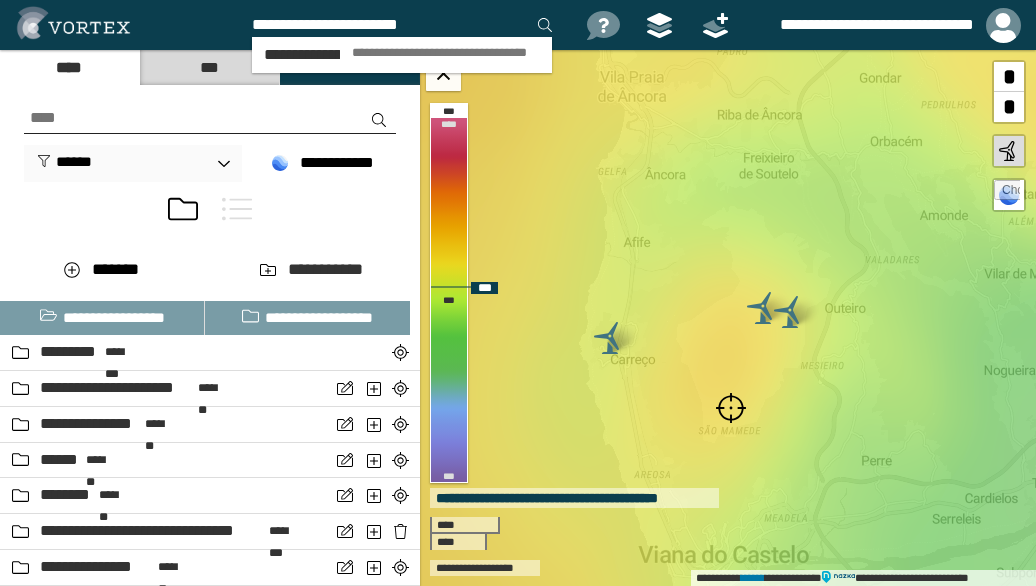 click on "**********" at bounding box center [446, 53] 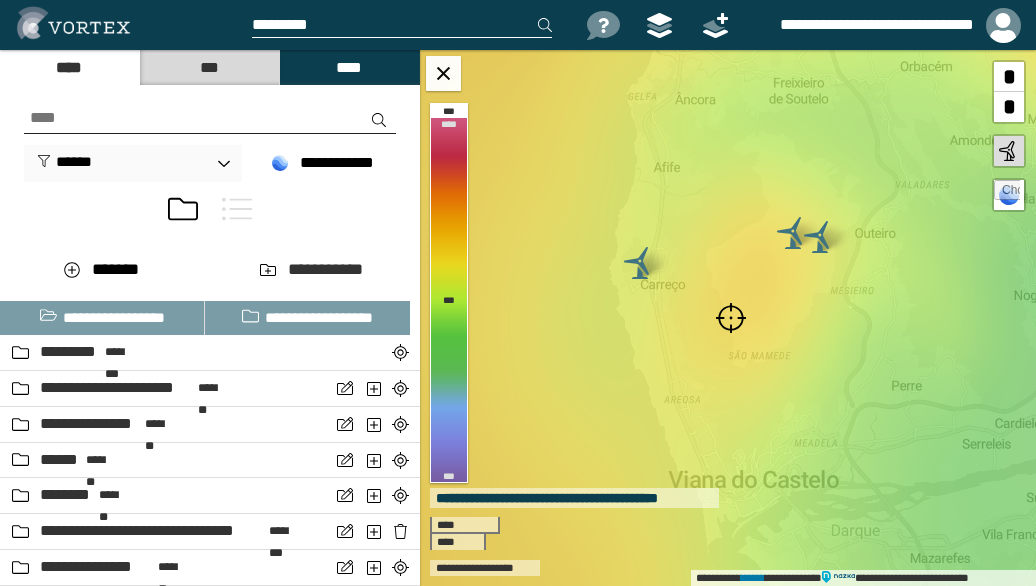 click at bounding box center [731, 318] 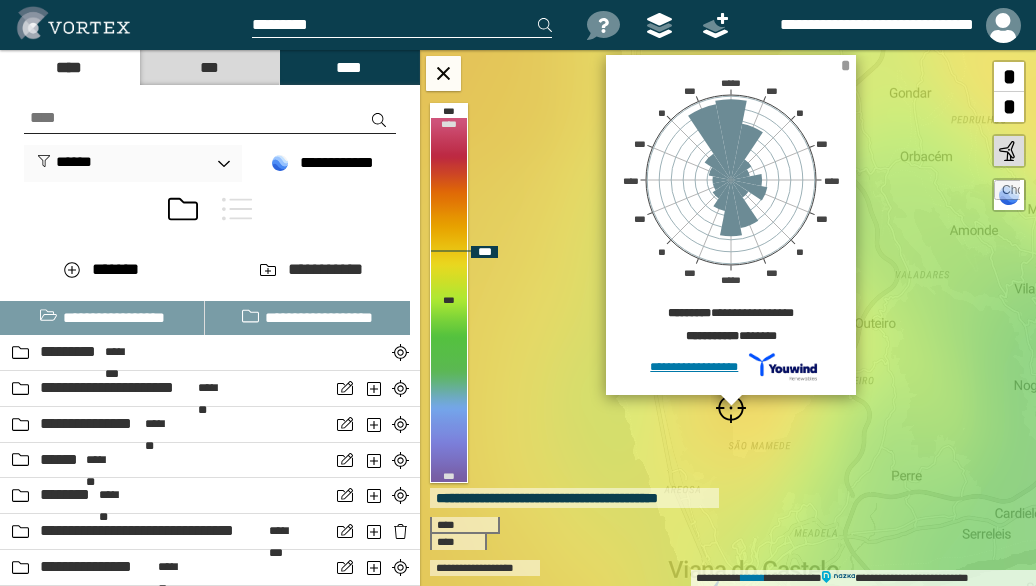 click on "*" at bounding box center (845, 65) 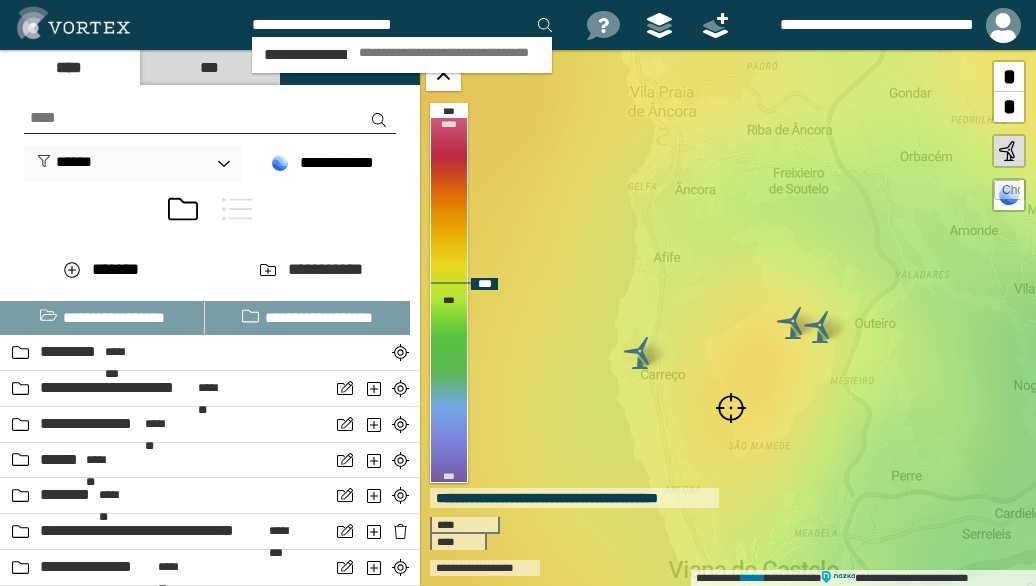 type on "**********" 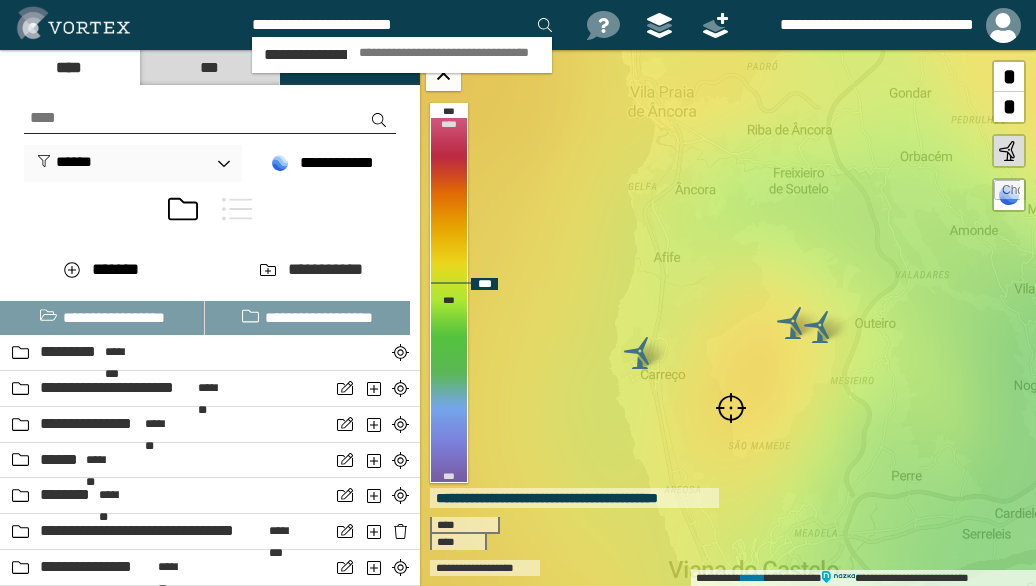 click on "**********" at bounding box center (449, 53) 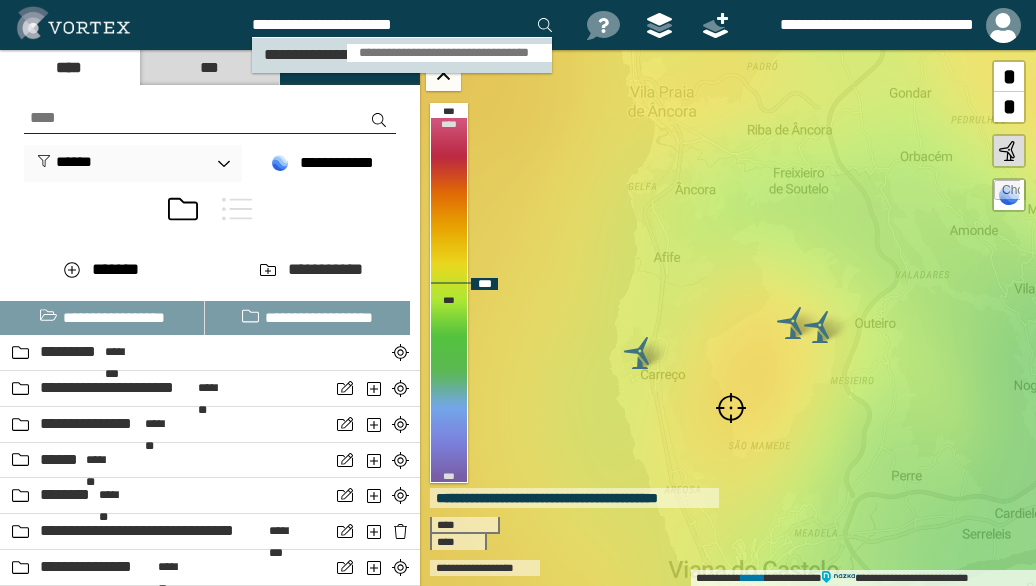 type 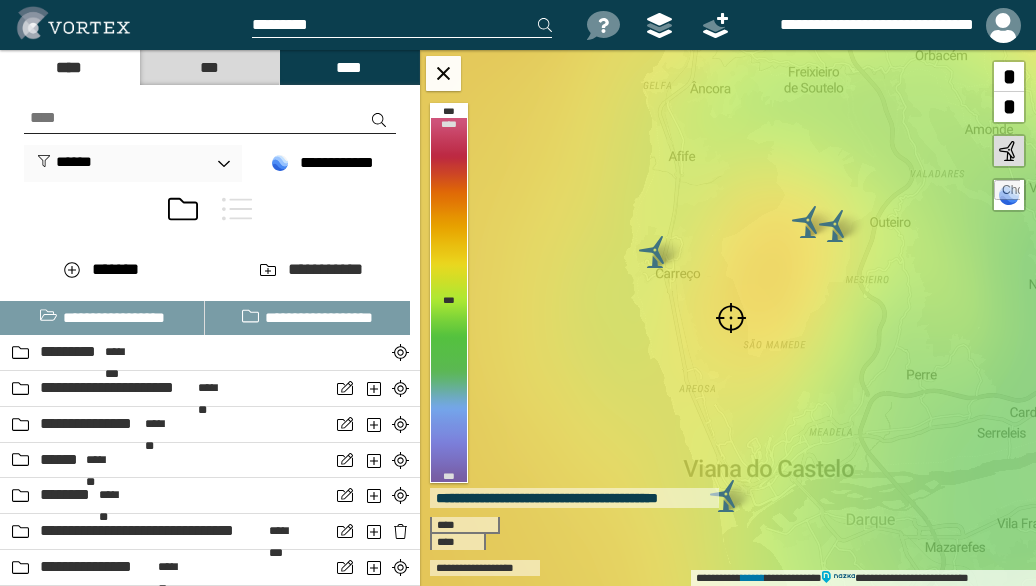 click at bounding box center (731, 318) 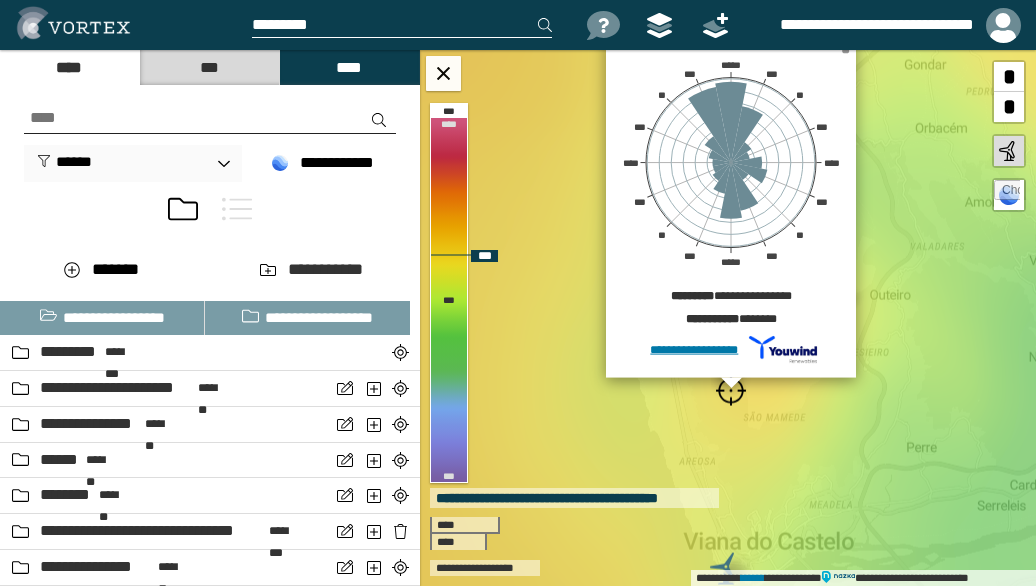 click on "*" at bounding box center [845, 48] 